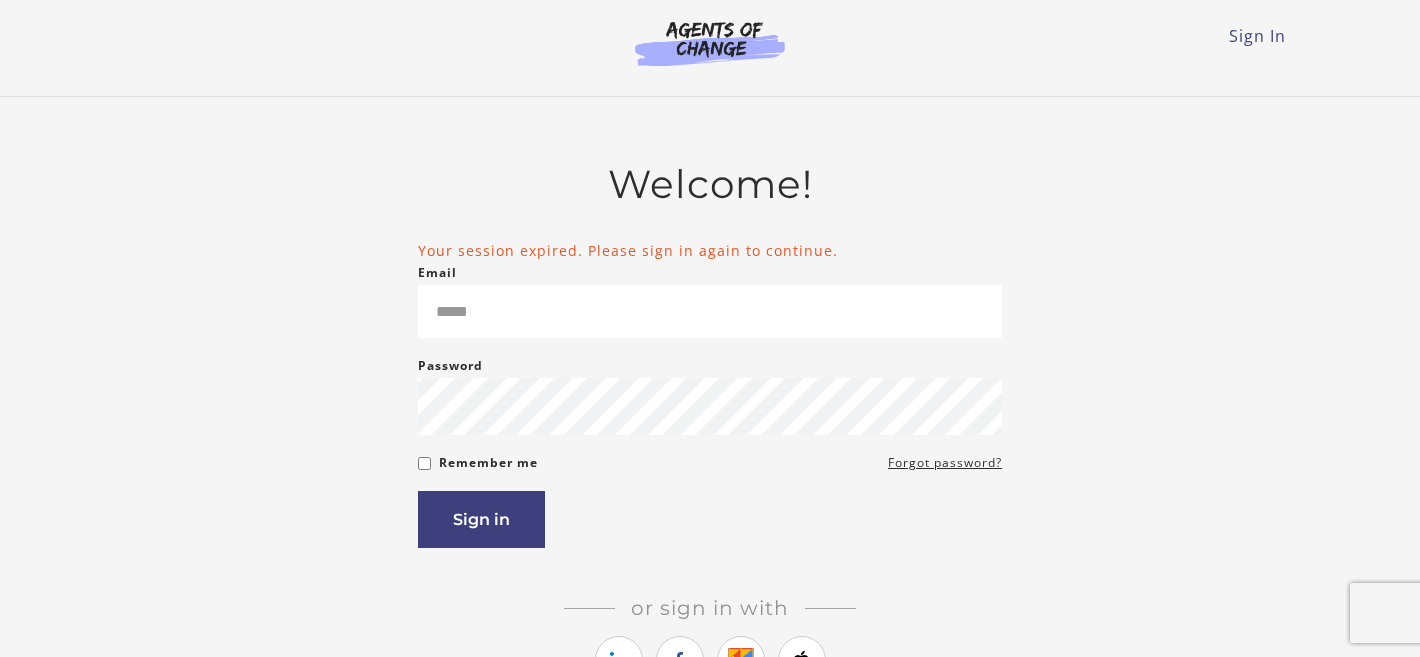 scroll, scrollTop: 0, scrollLeft: 0, axis: both 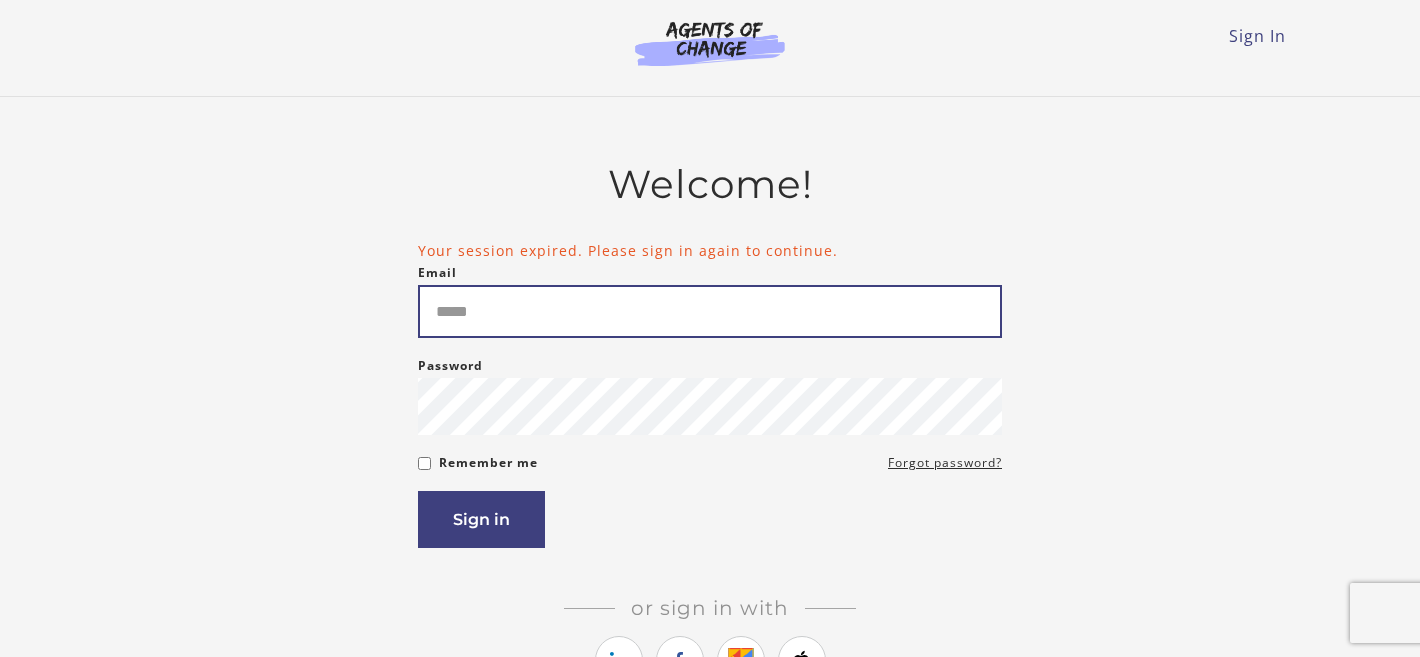 click on "Email" at bounding box center (710, 311) 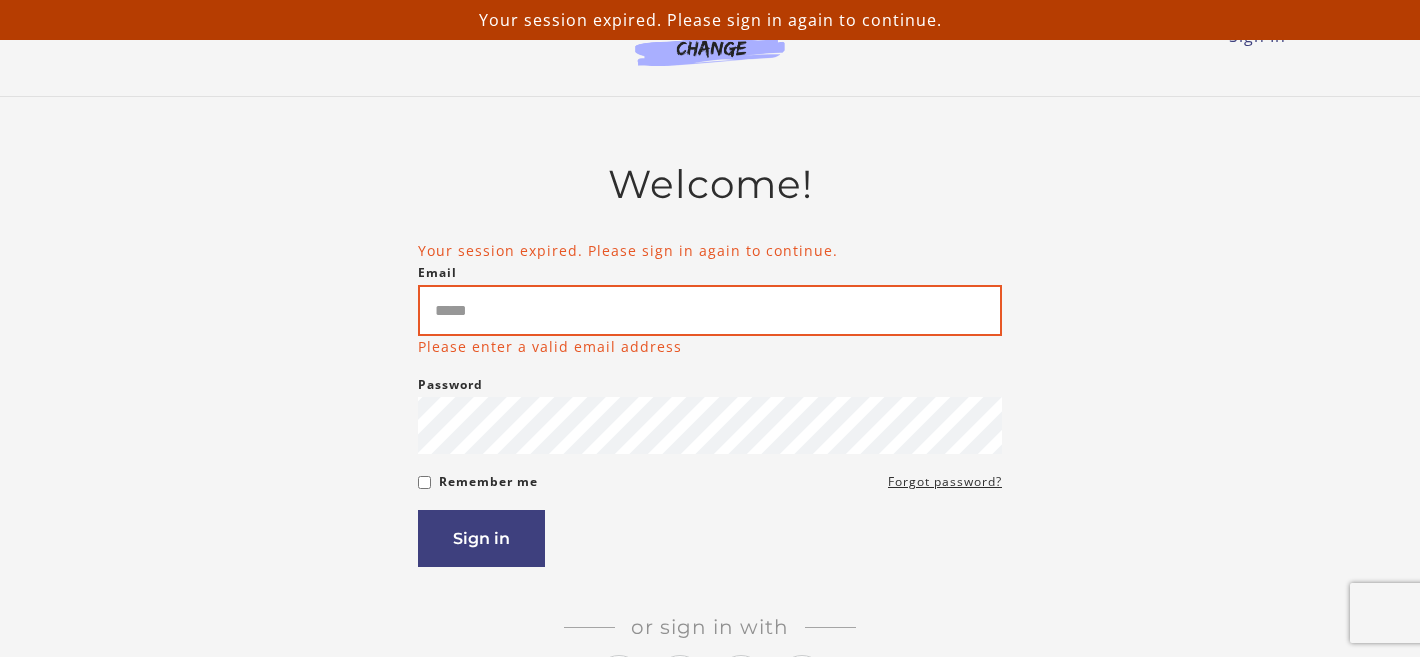 click on "Email" at bounding box center (710, 310) 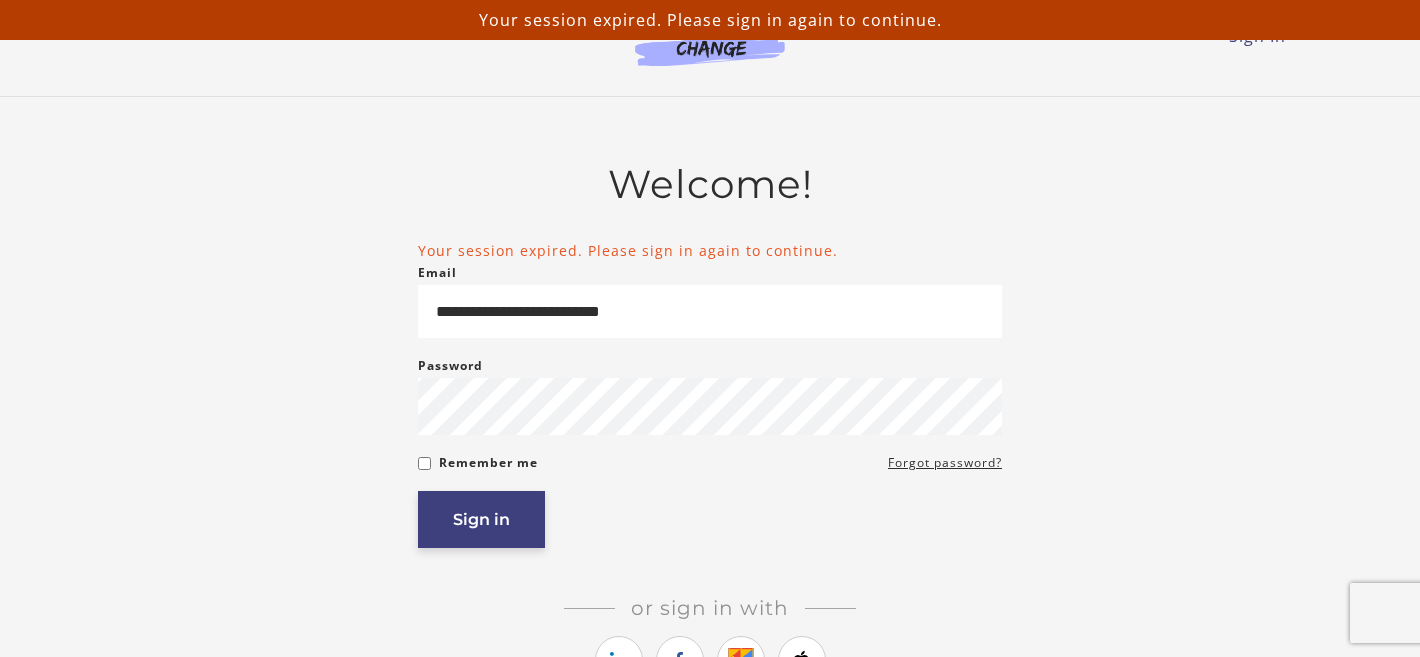 click on "Sign in" at bounding box center (481, 519) 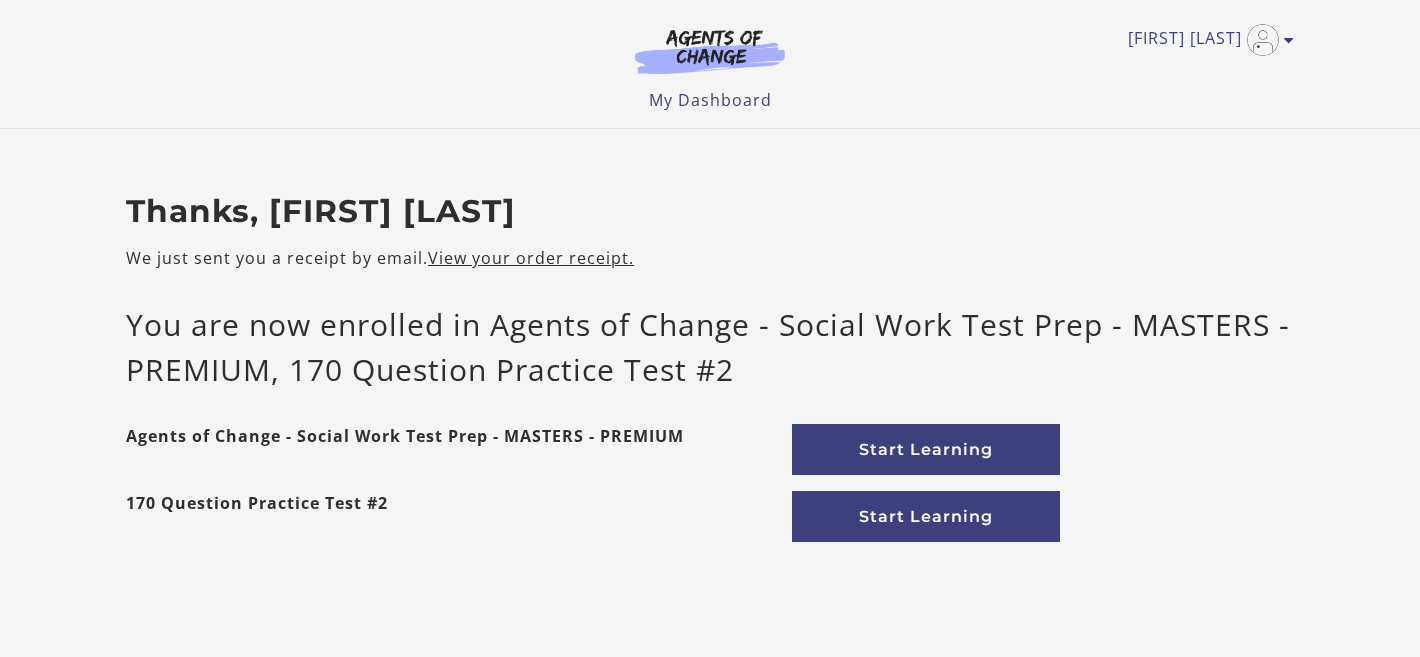 scroll, scrollTop: 0, scrollLeft: 0, axis: both 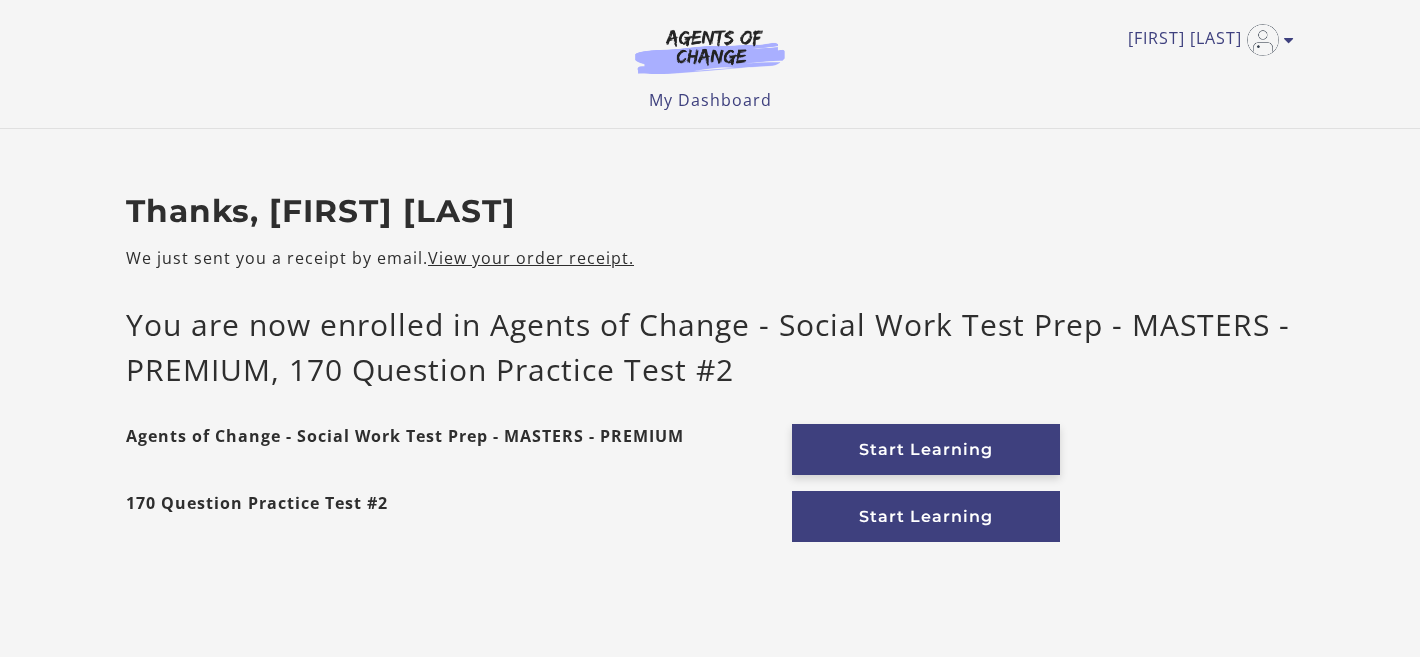 click on "Start Learning" at bounding box center [926, 449] 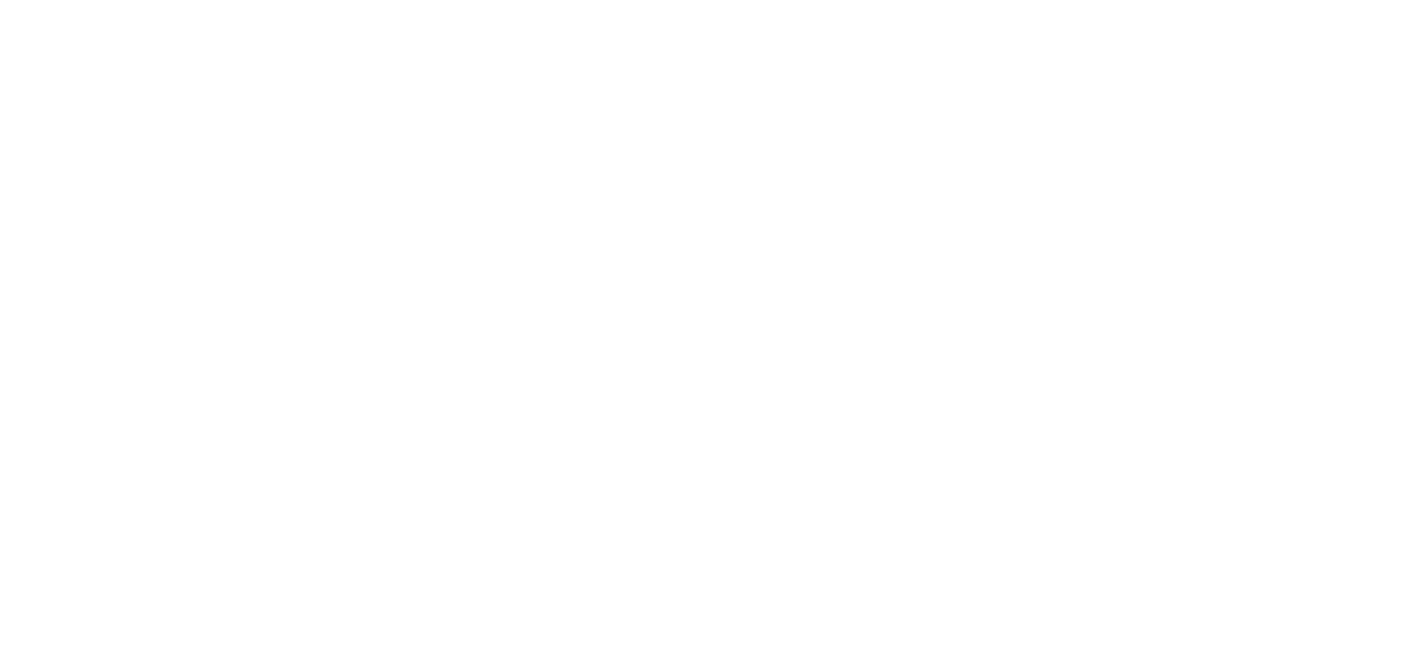 scroll, scrollTop: 0, scrollLeft: 0, axis: both 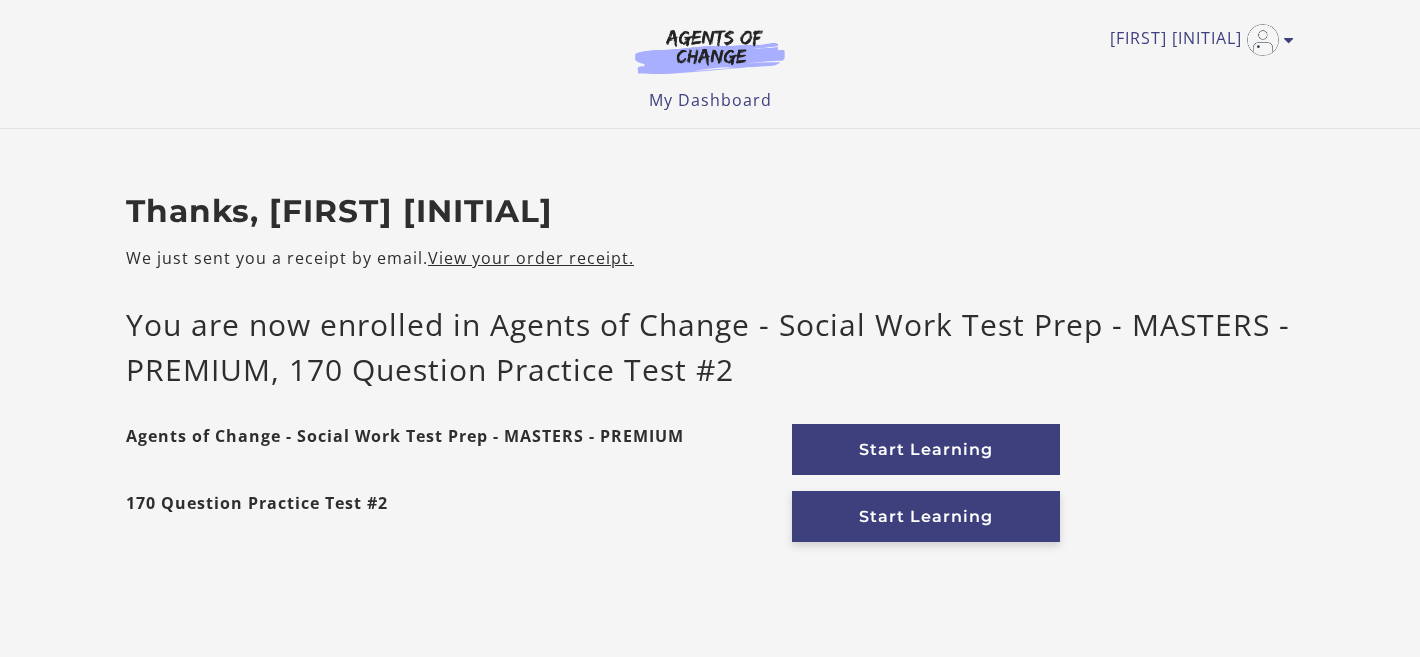 click on "Start Learning" at bounding box center (926, 516) 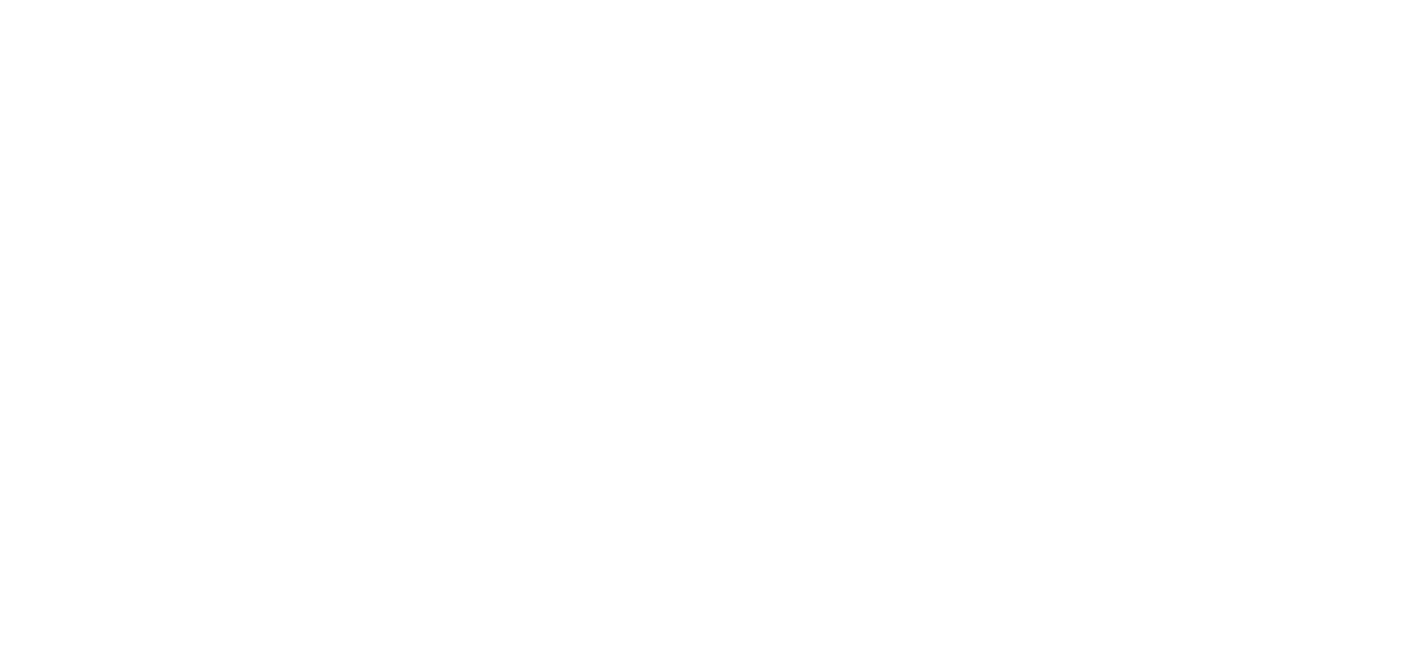 scroll, scrollTop: 0, scrollLeft: 0, axis: both 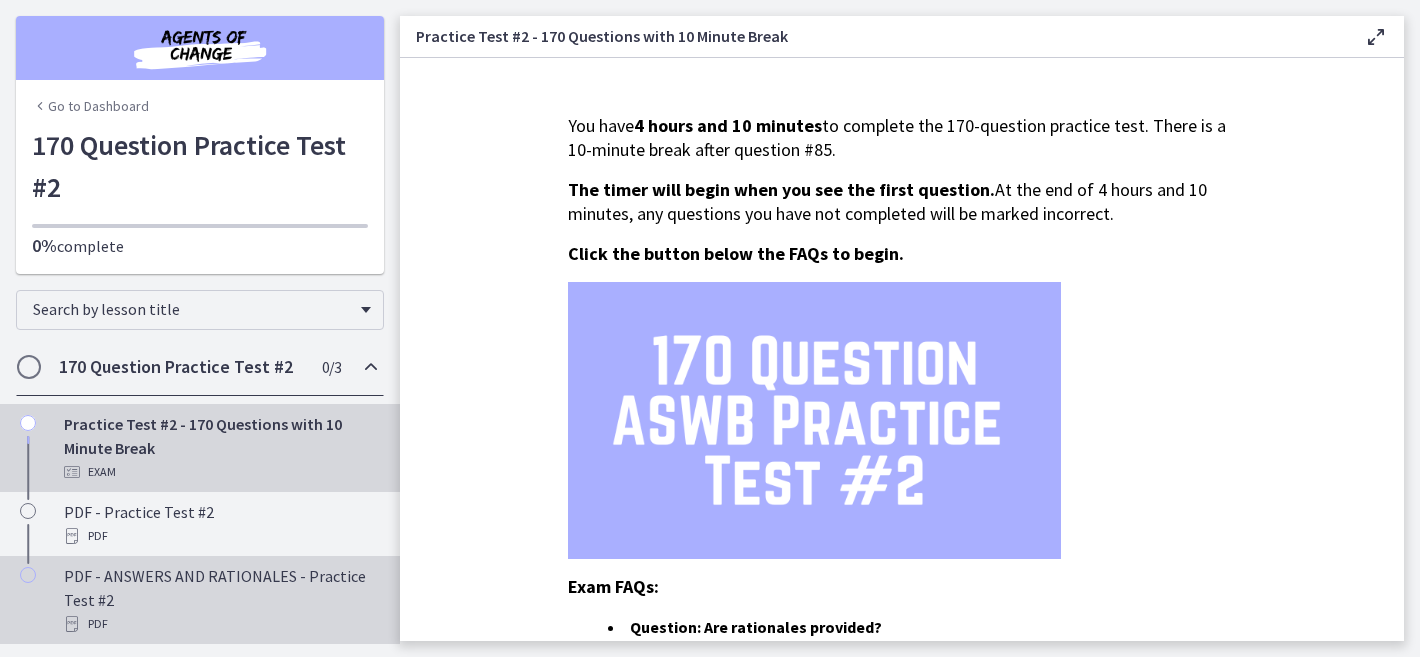 click on "PDF - ANSWERS AND RATIONALES - Practice Test #2
PDF" at bounding box center [200, 600] 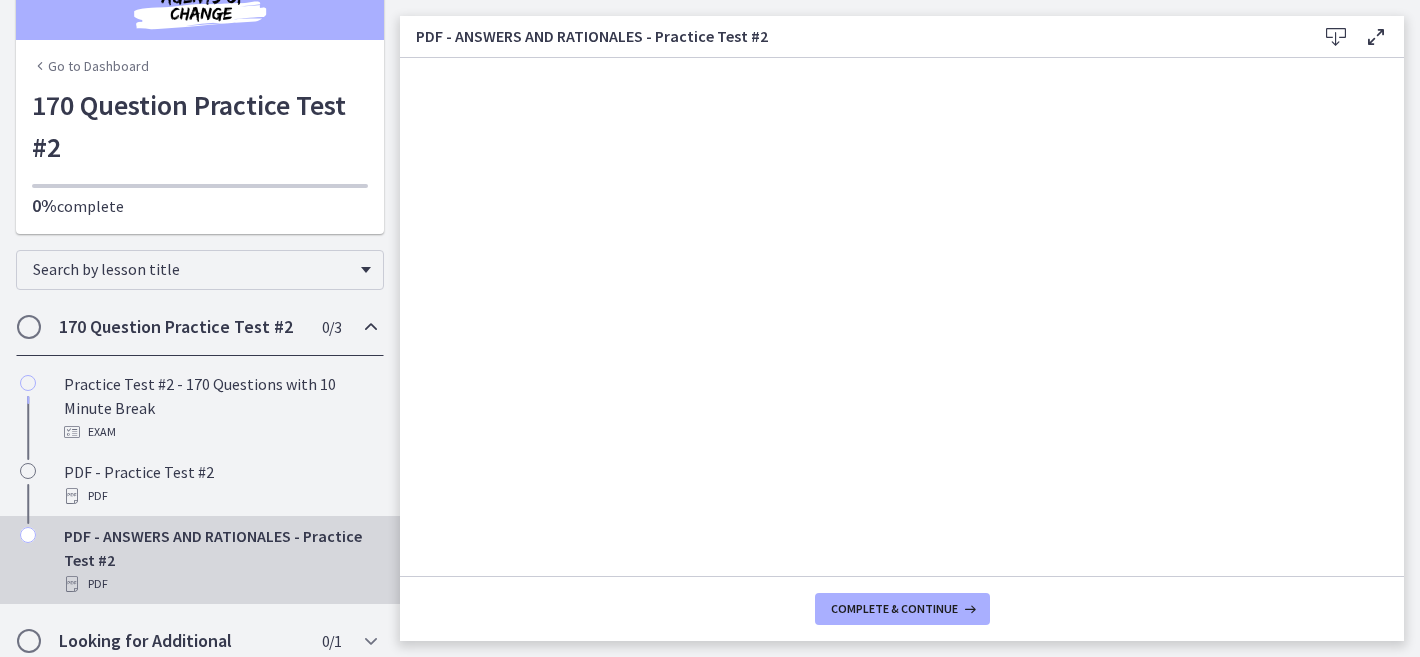 scroll, scrollTop: 17, scrollLeft: 0, axis: vertical 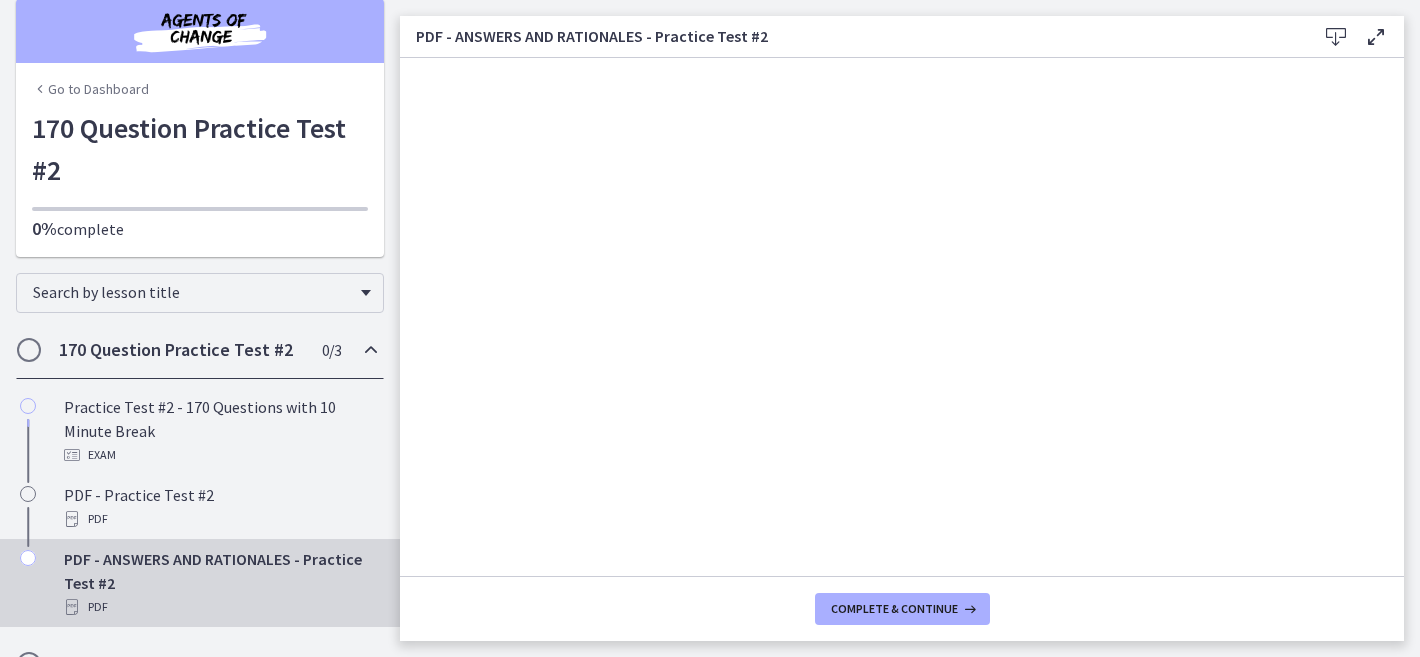 click on "Go to Dashboard" at bounding box center [90, 89] 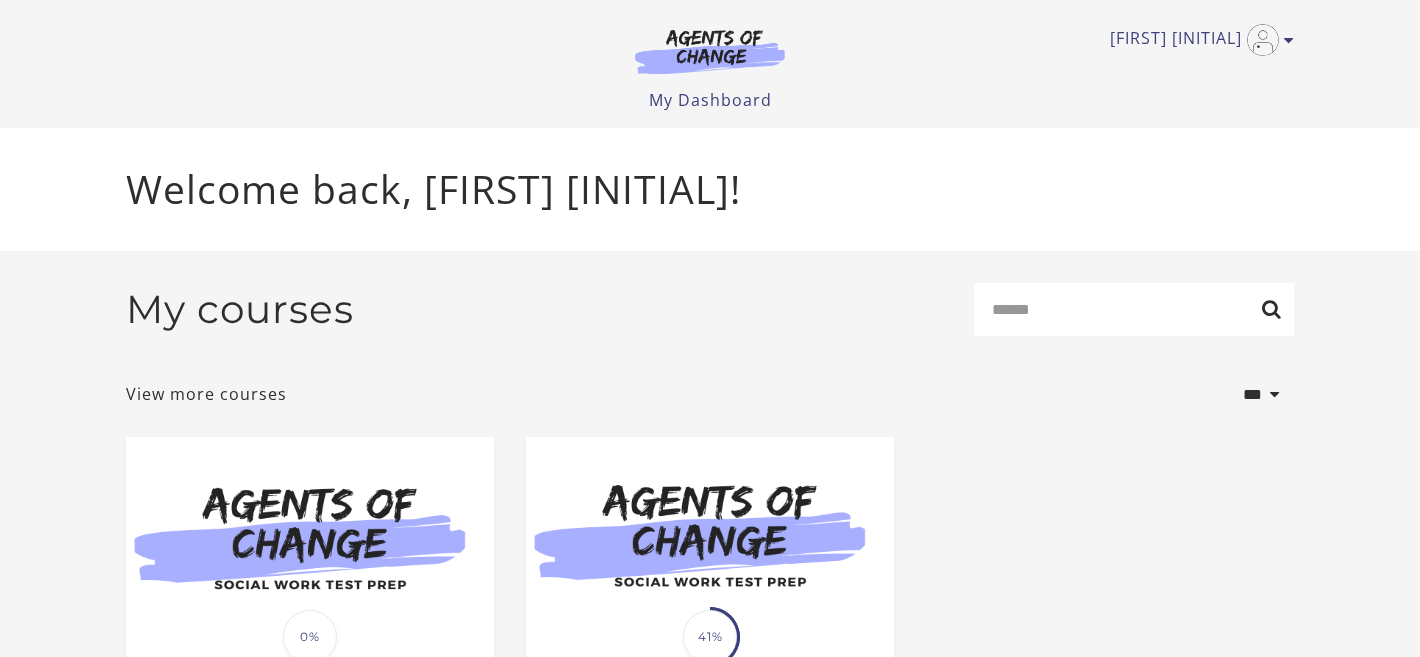 scroll, scrollTop: 0, scrollLeft: 0, axis: both 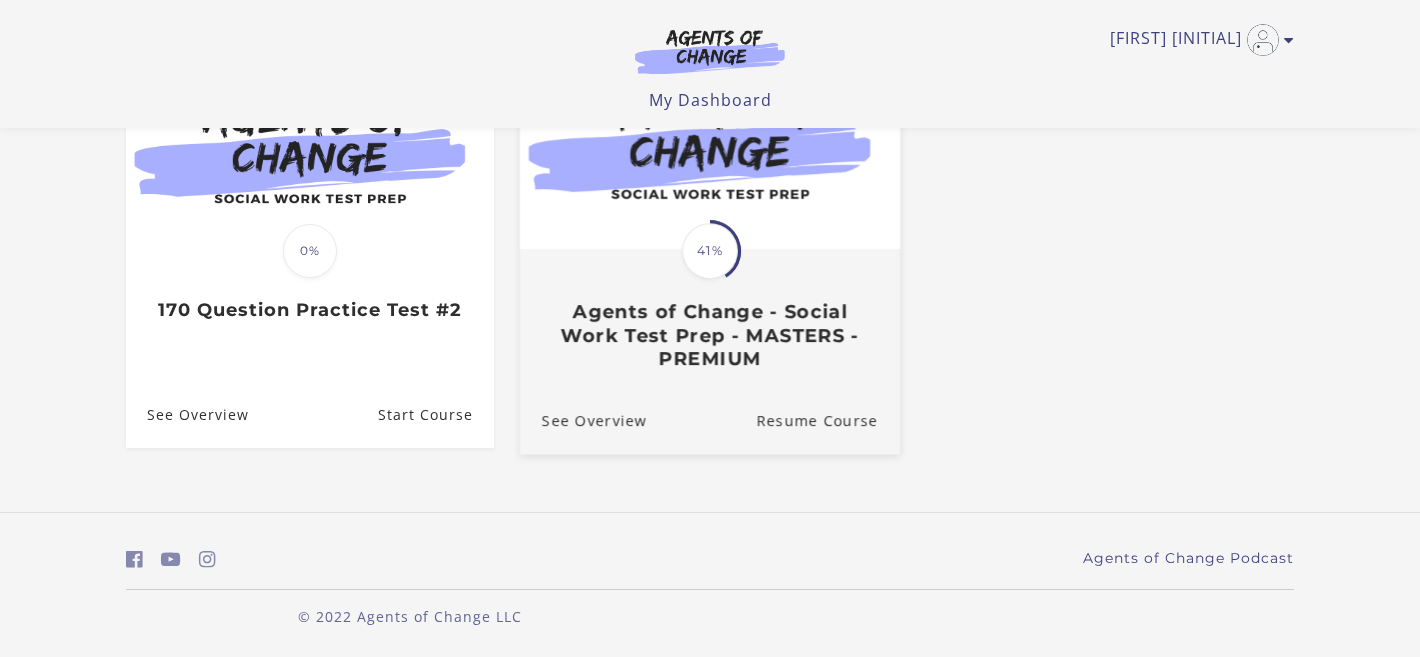 click on "Agents of Change - Social Work Test Prep - MASTERS - PREMIUM" at bounding box center [710, 336] 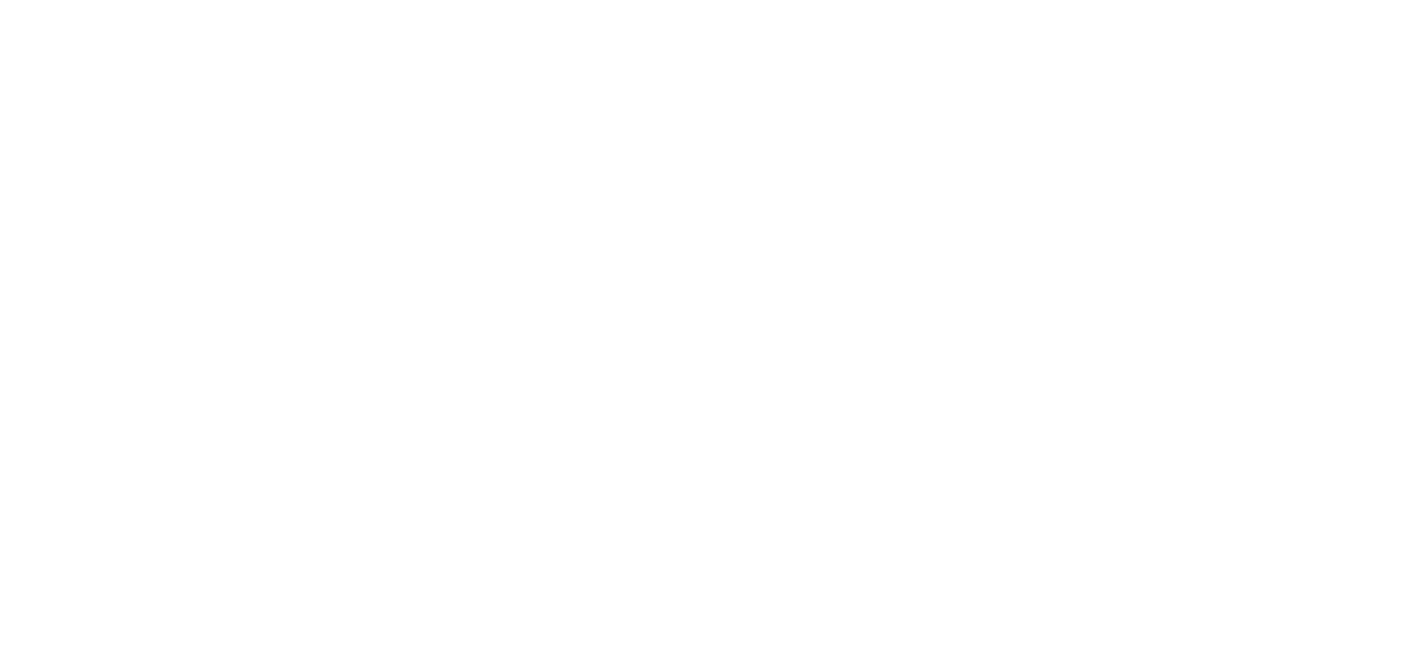 scroll, scrollTop: 0, scrollLeft: 0, axis: both 